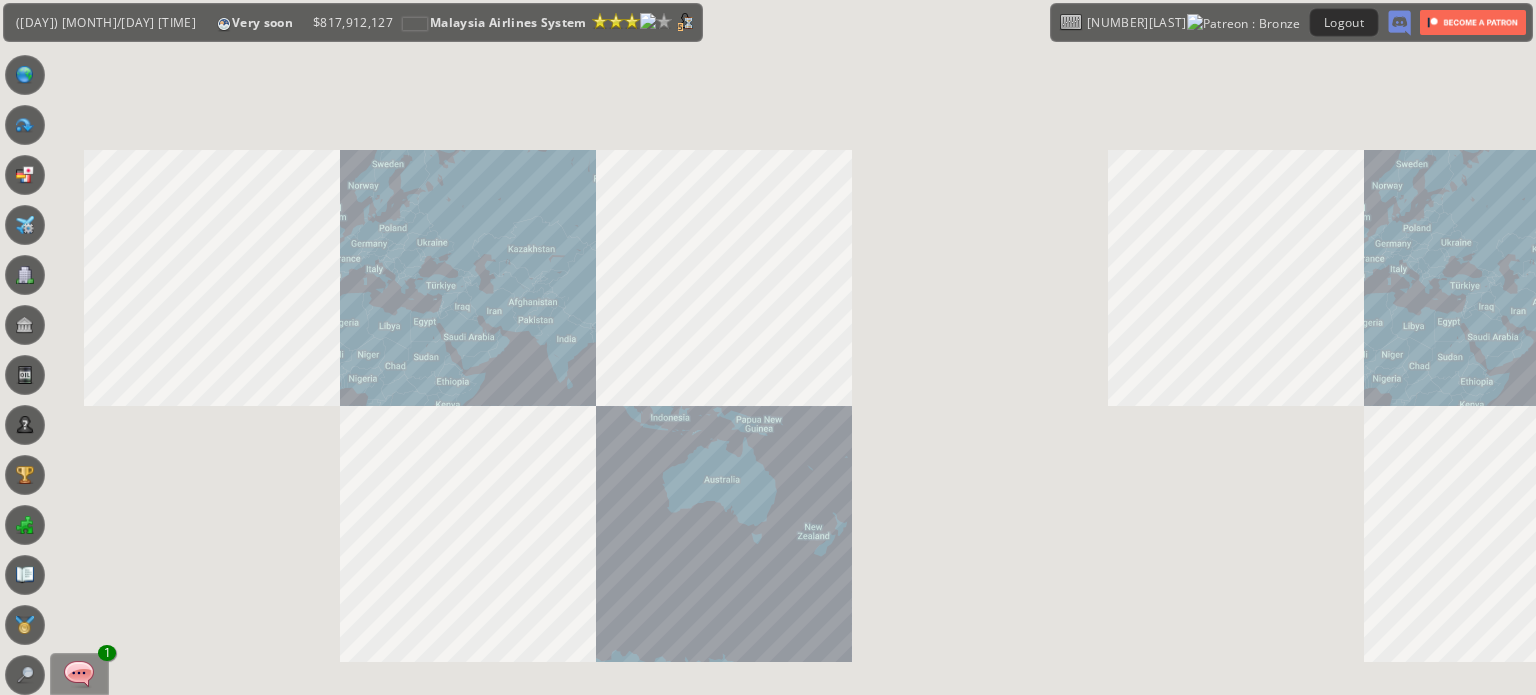 scroll, scrollTop: 0, scrollLeft: 0, axis: both 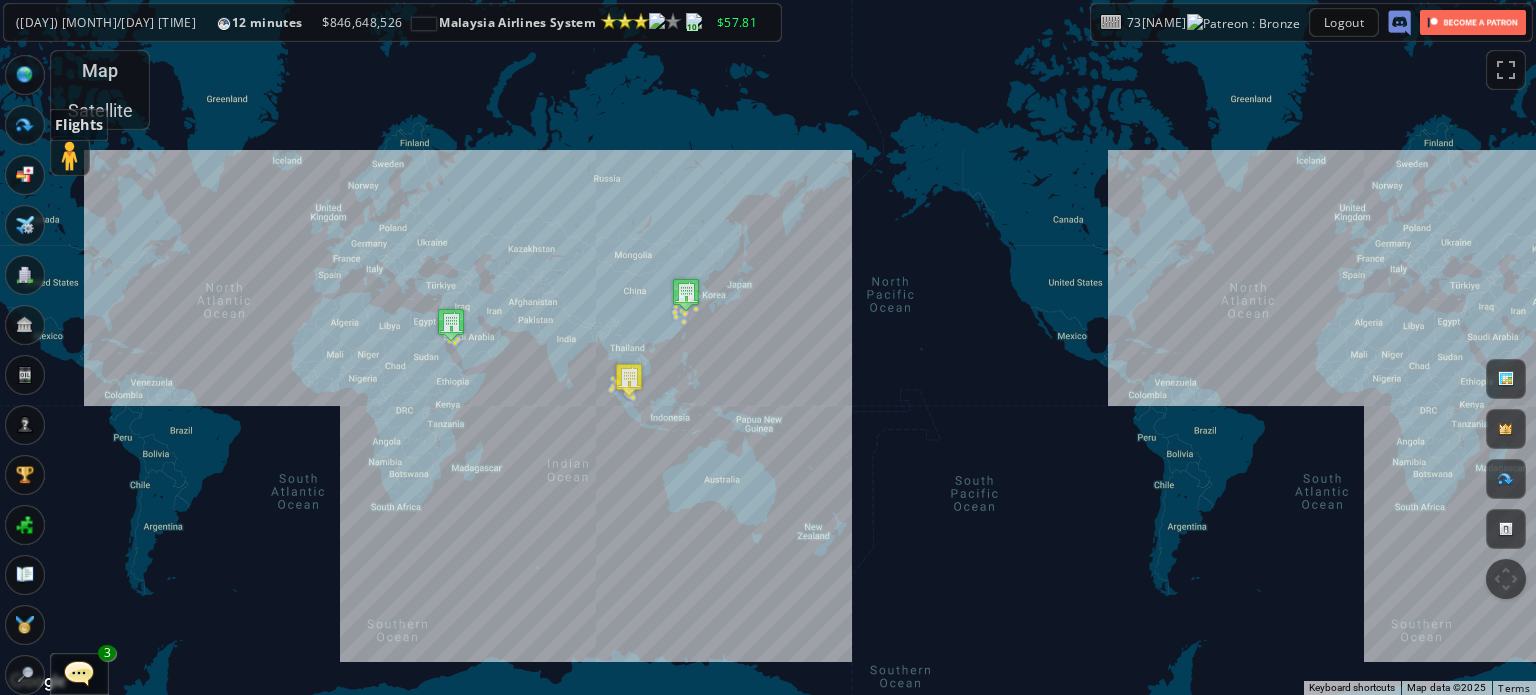 click at bounding box center (25, 125) 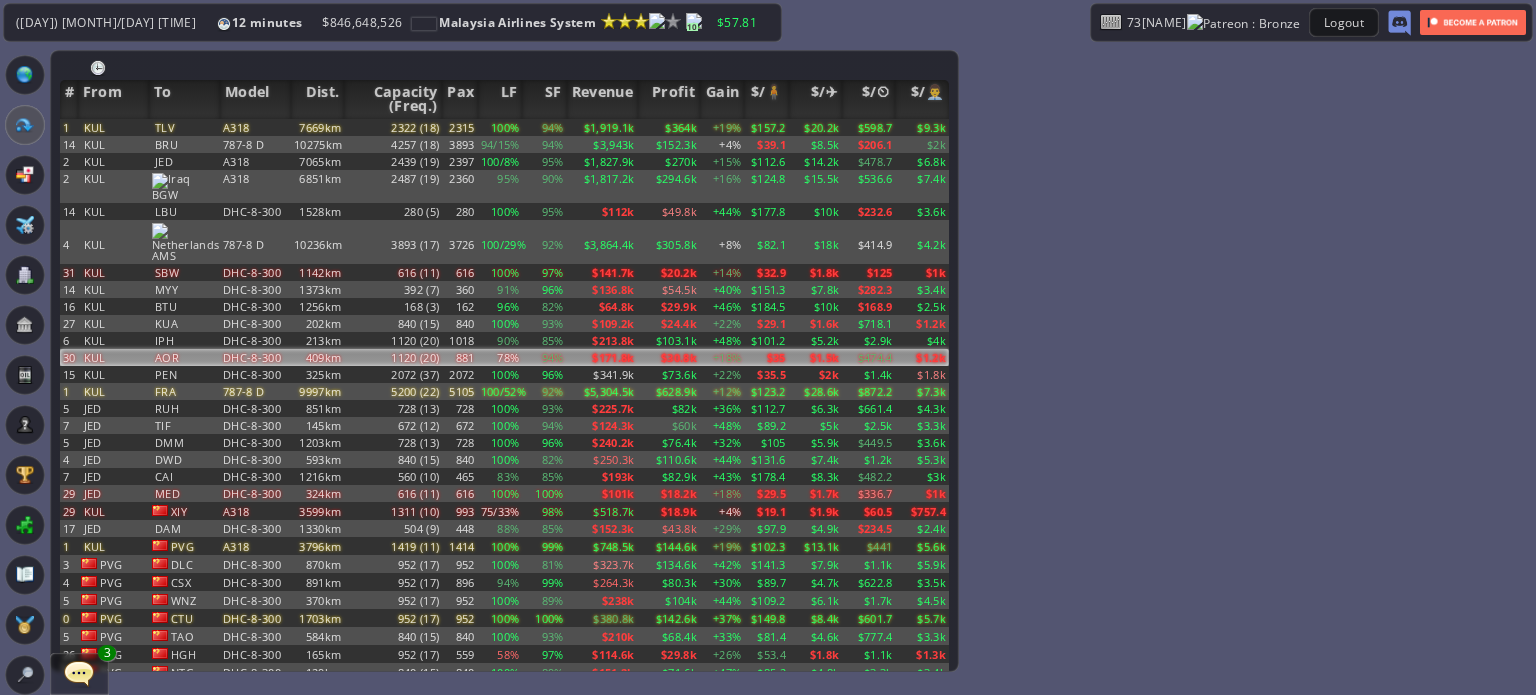 scroll, scrollTop: 164, scrollLeft: 0, axis: vertical 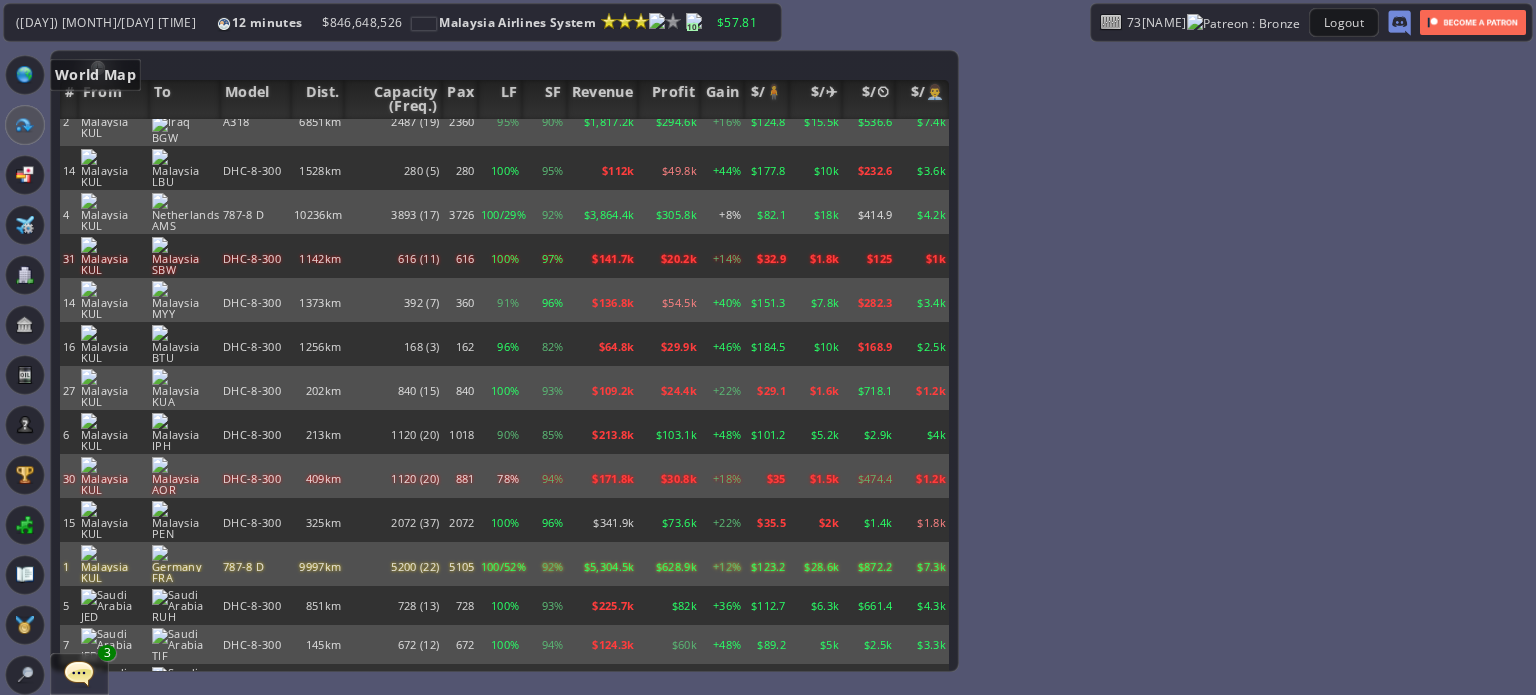 click at bounding box center [25, 75] 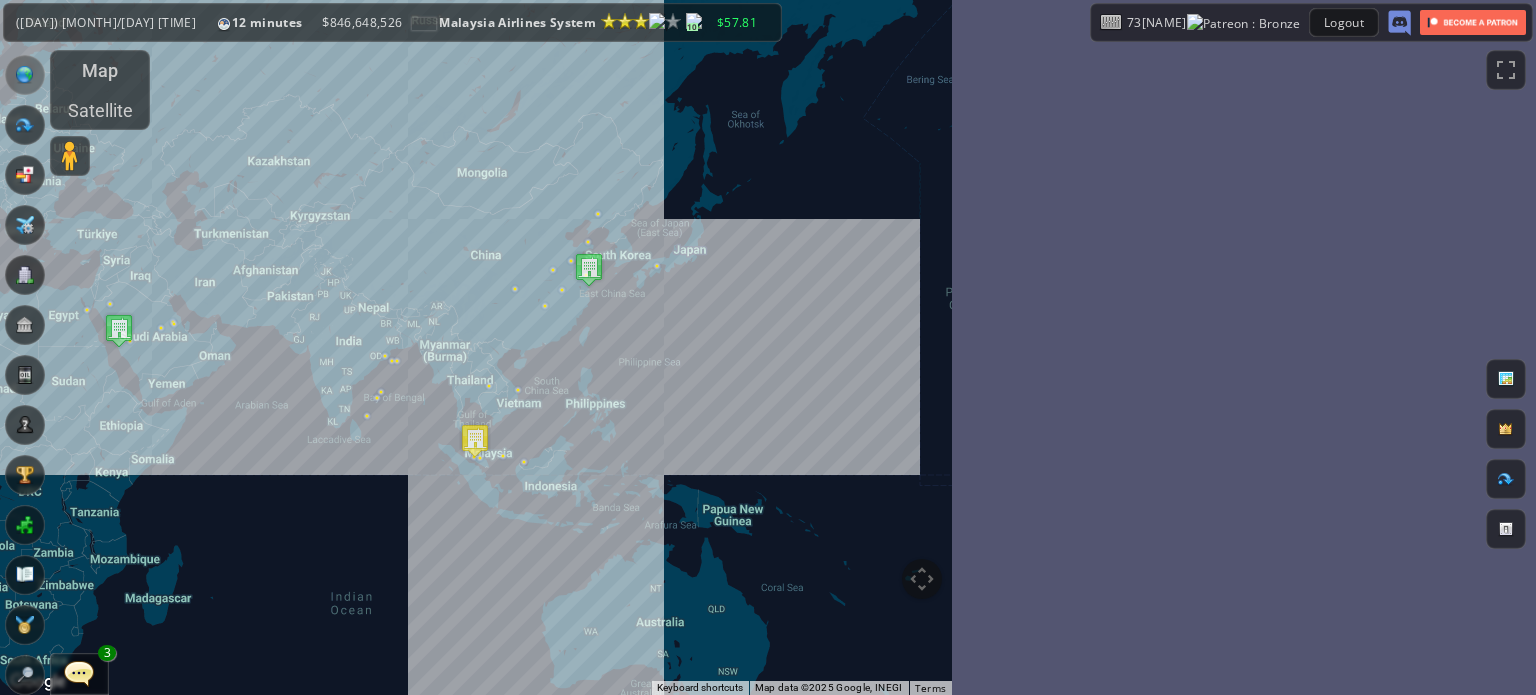 drag, startPoint x: 157, startPoint y: 339, endPoint x: 416, endPoint y: 434, distance: 275.87317 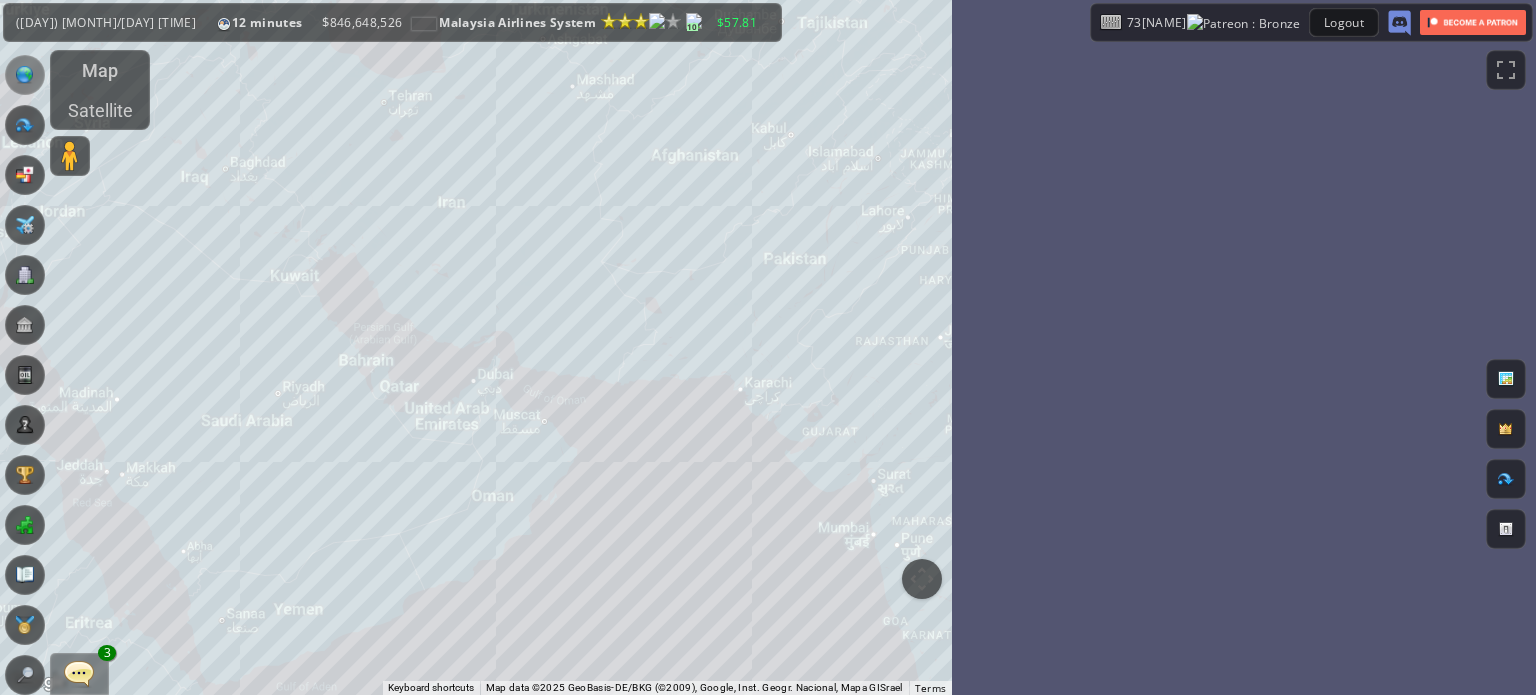 click on "To navigate, press the arrow keys." at bounding box center (476, 347) 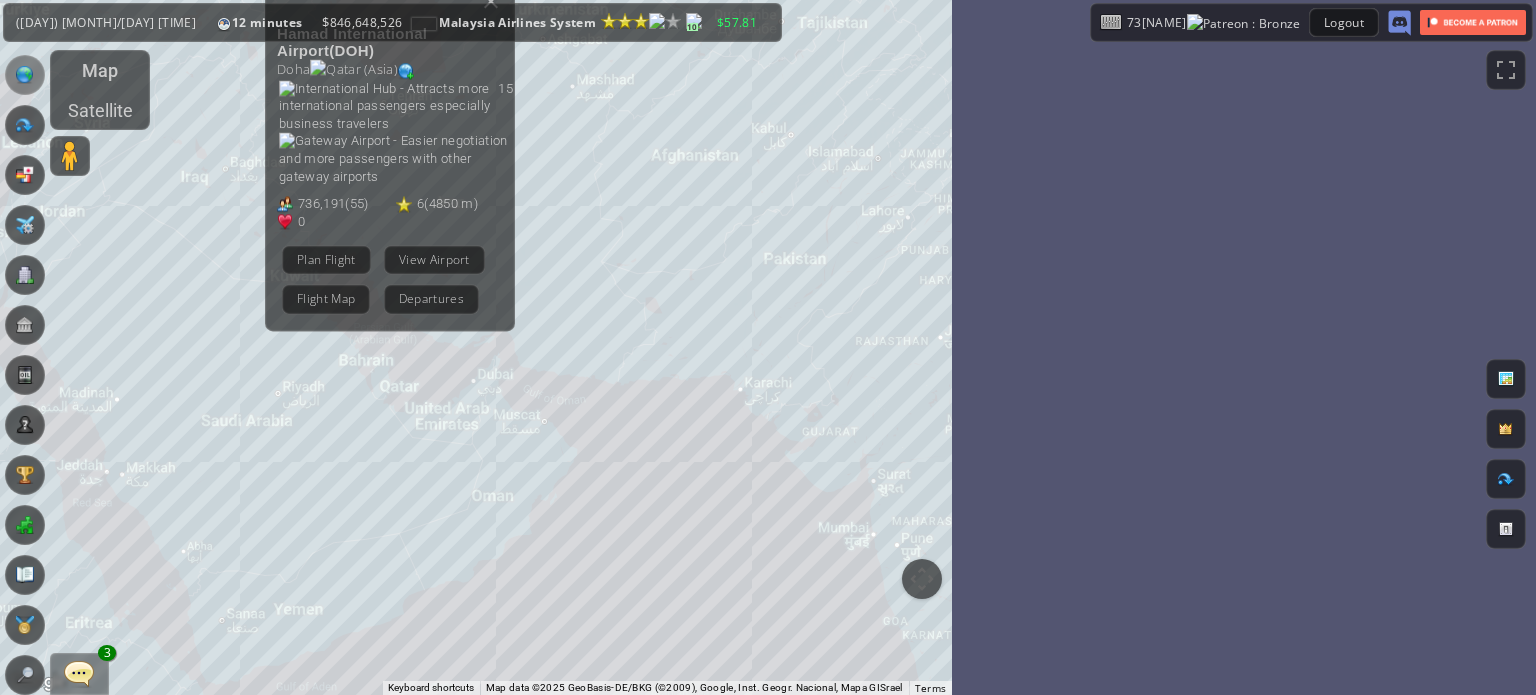 click on "To navigate, press the arrow keys.
[AIRPORT_NAME]  ( [CODE] )
[CITY]  ( [CONTINENT] )
15
736,191  ( 55 )
6  ( 4850 m )
0
Plan Flight
View Airport
Flight Map
Departures" at bounding box center (476, 347) 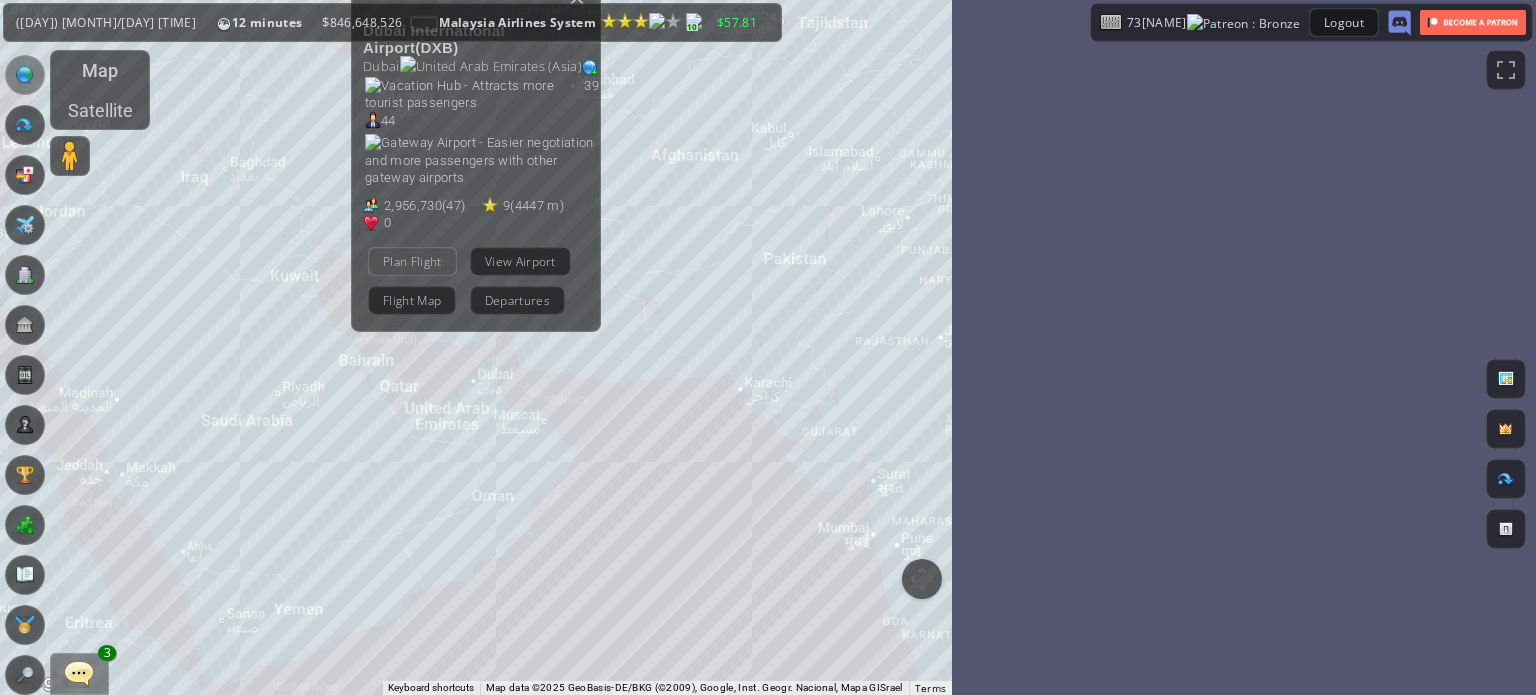 click on "Plan Flight" at bounding box center [412, 260] 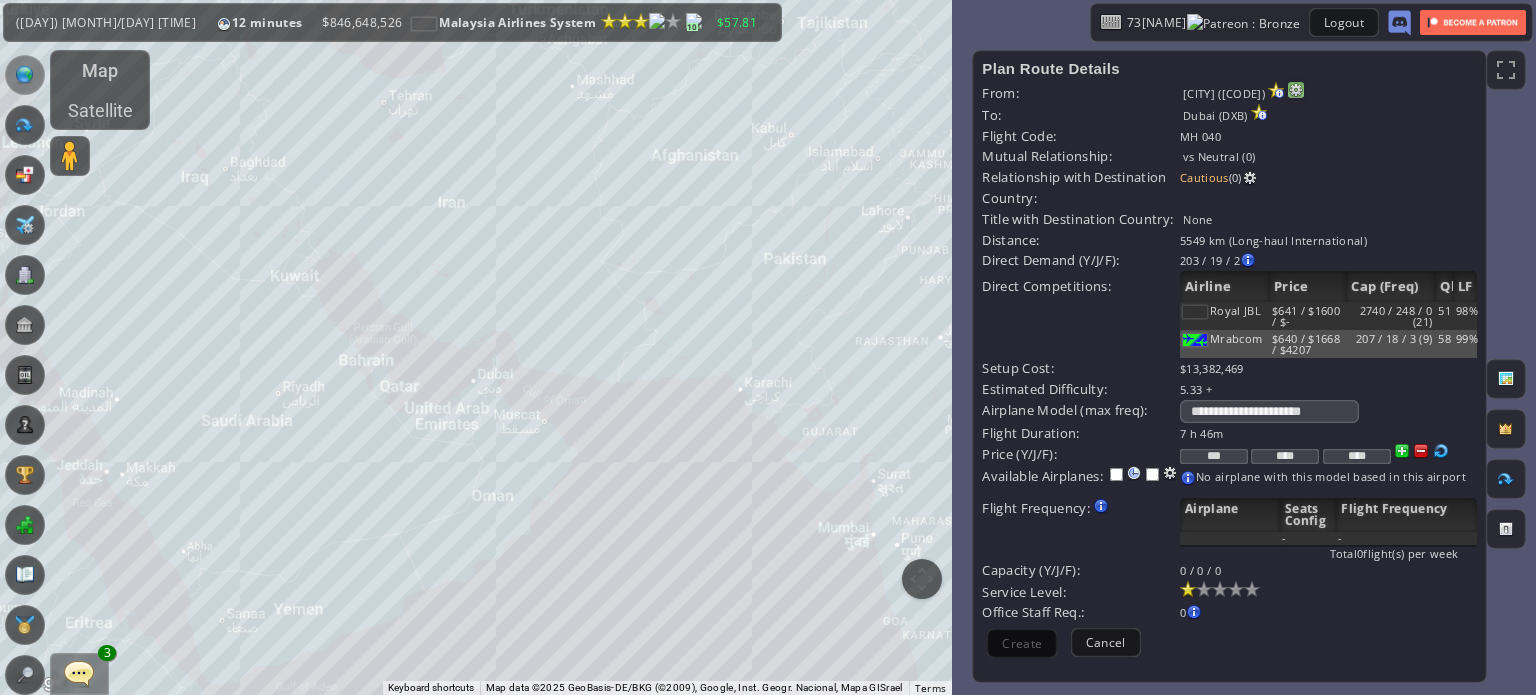 click at bounding box center [1296, 90] 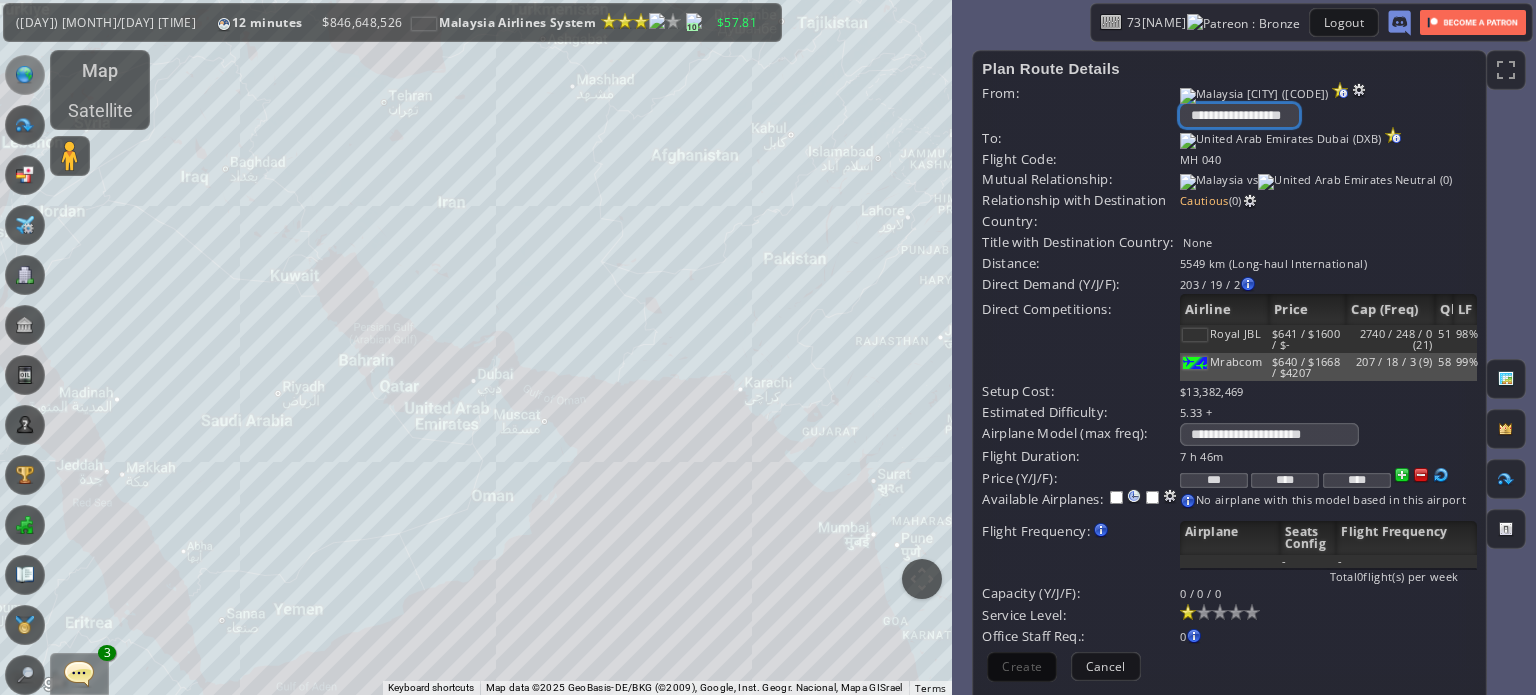 click on "**********" at bounding box center [1239, 115] 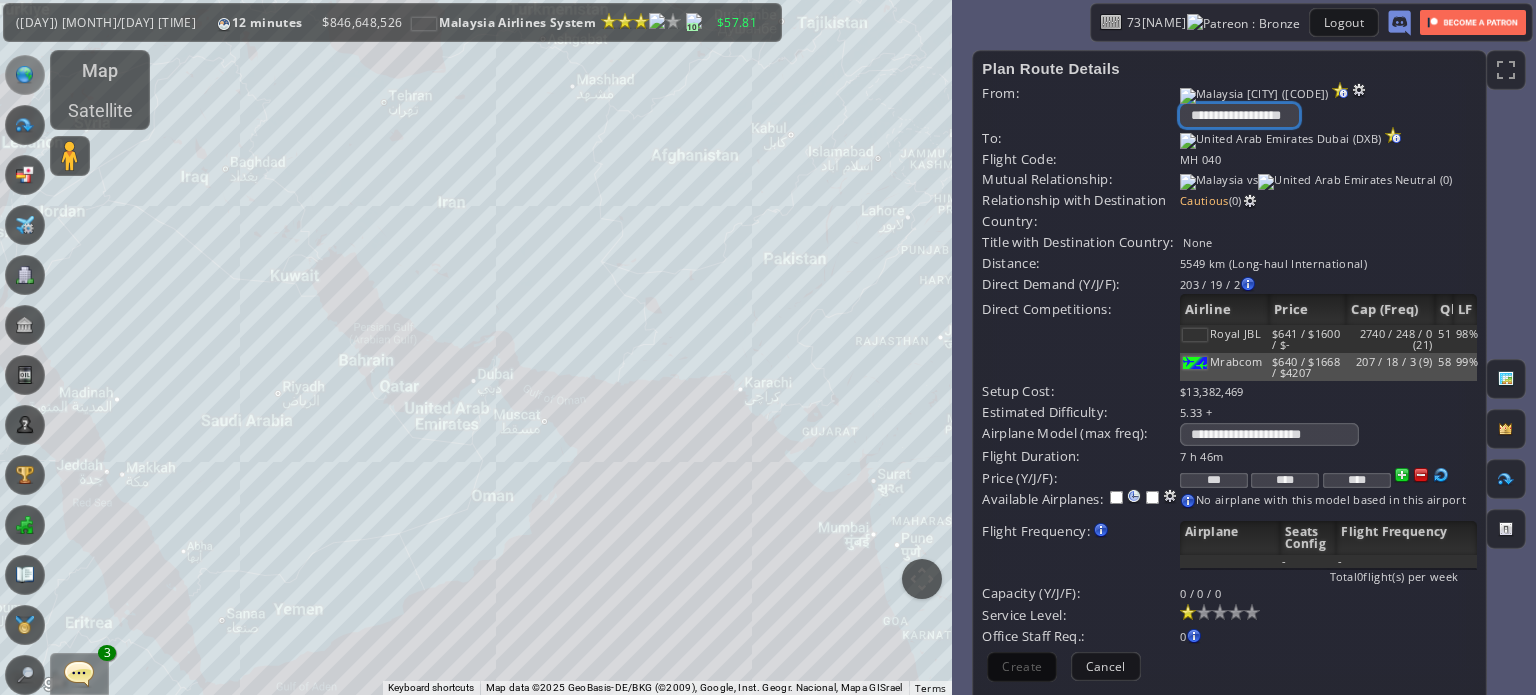 select on "****" 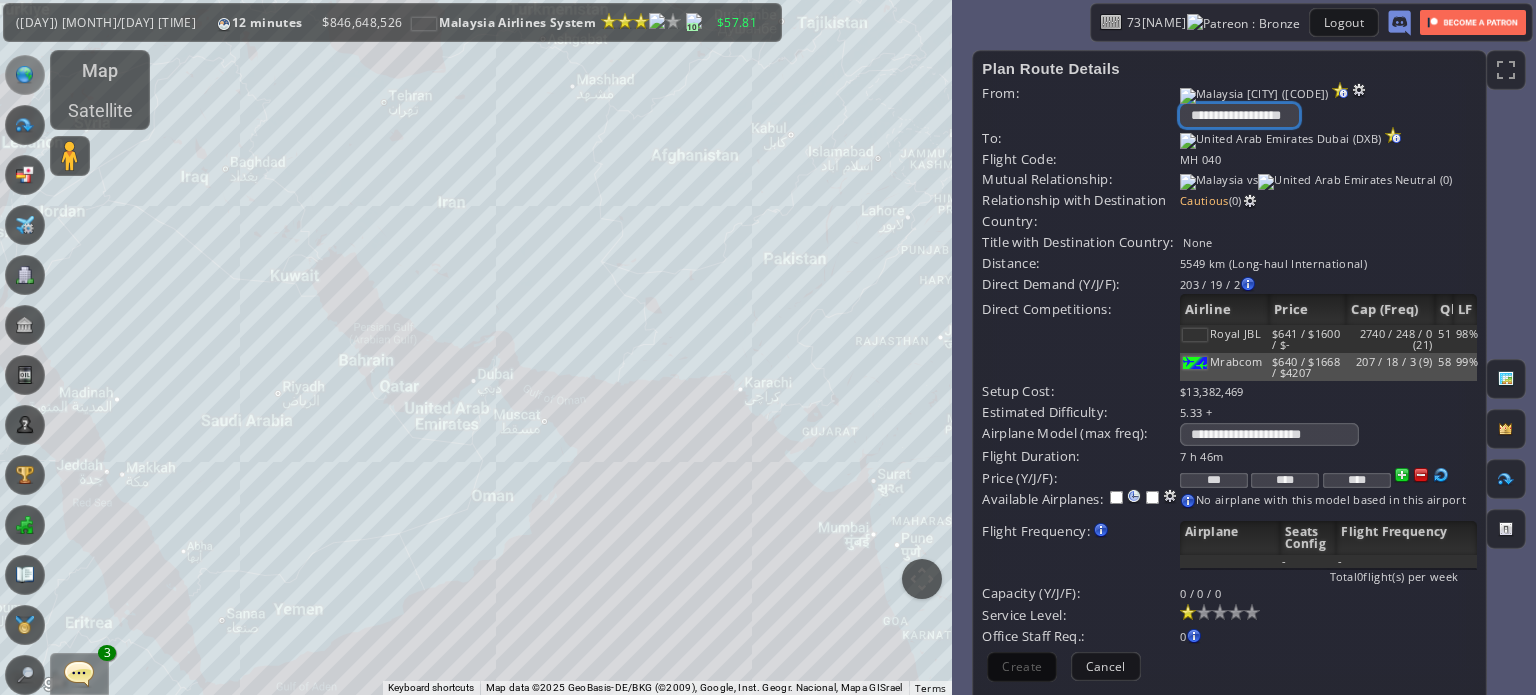 click on "**********" at bounding box center [1239, 115] 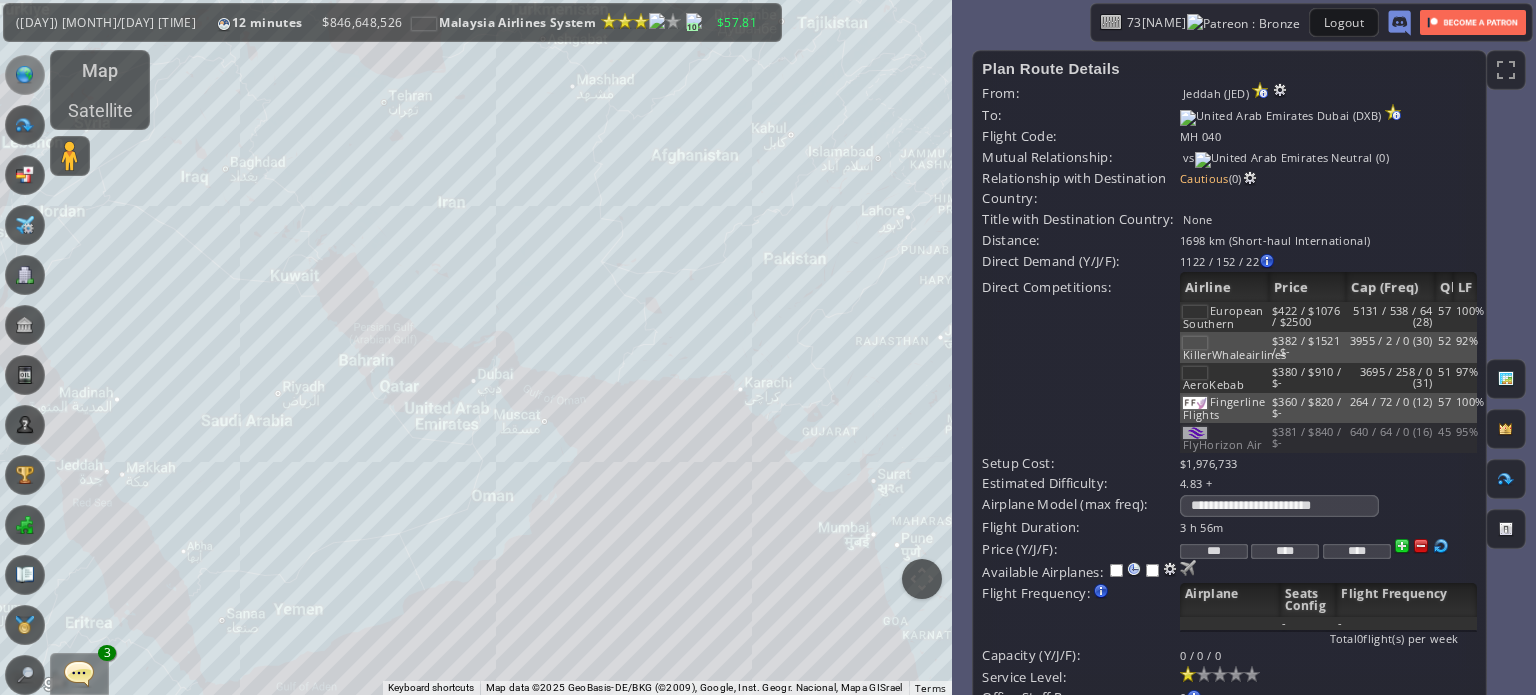 click on "Available Airplanes:" at bounding box center [1081, 527] 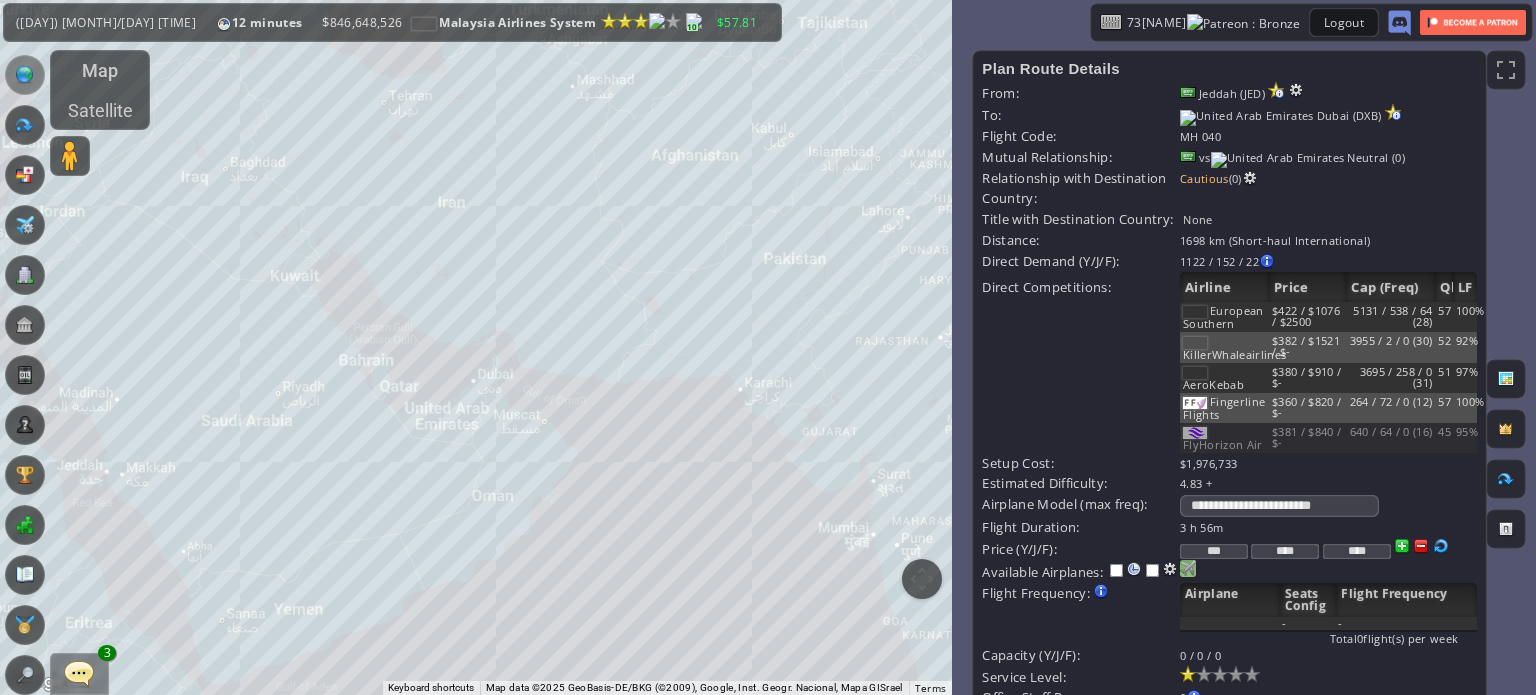 click at bounding box center (1188, 568) 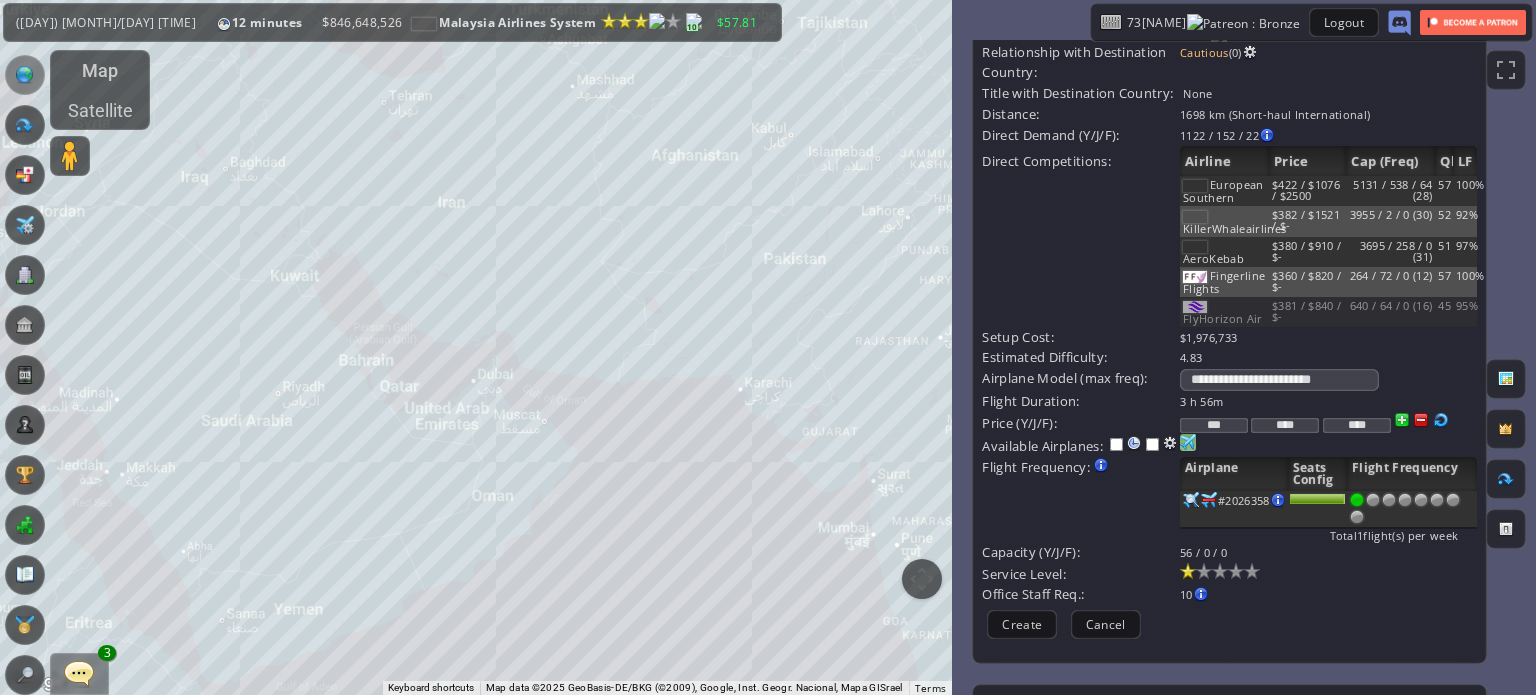 scroll, scrollTop: 127, scrollLeft: 0, axis: vertical 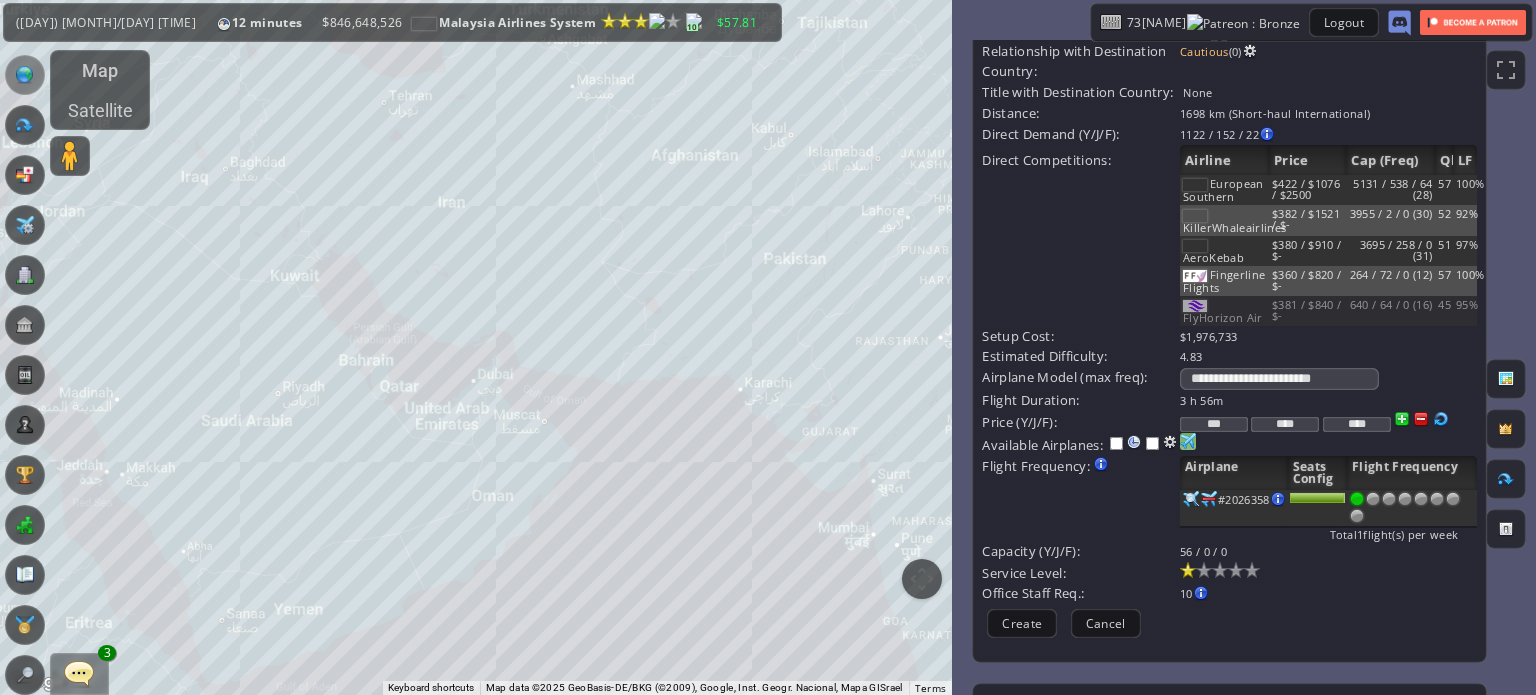 drag, startPoint x: 1228, startPoint y: 422, endPoint x: 1163, endPoint y: 405, distance: 67.18631 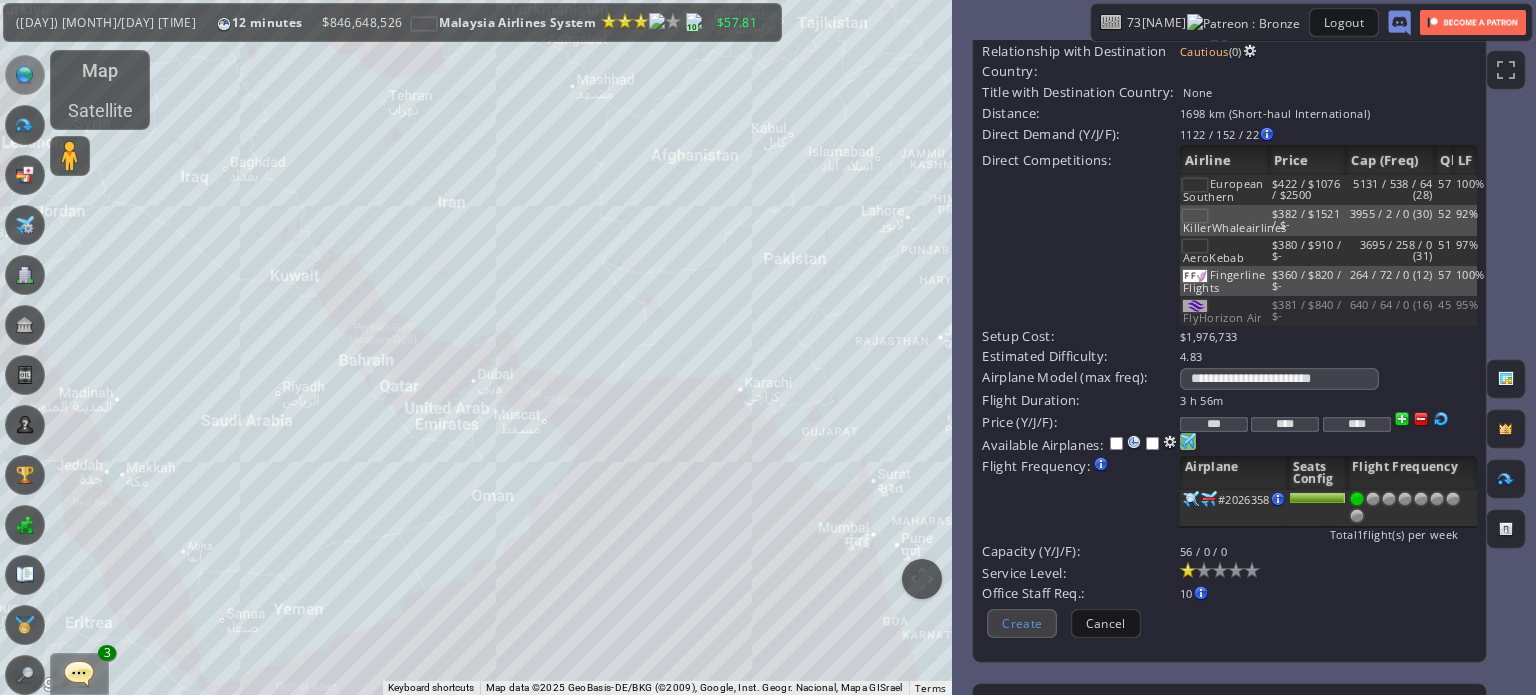 click on "Create" at bounding box center (1022, 623) 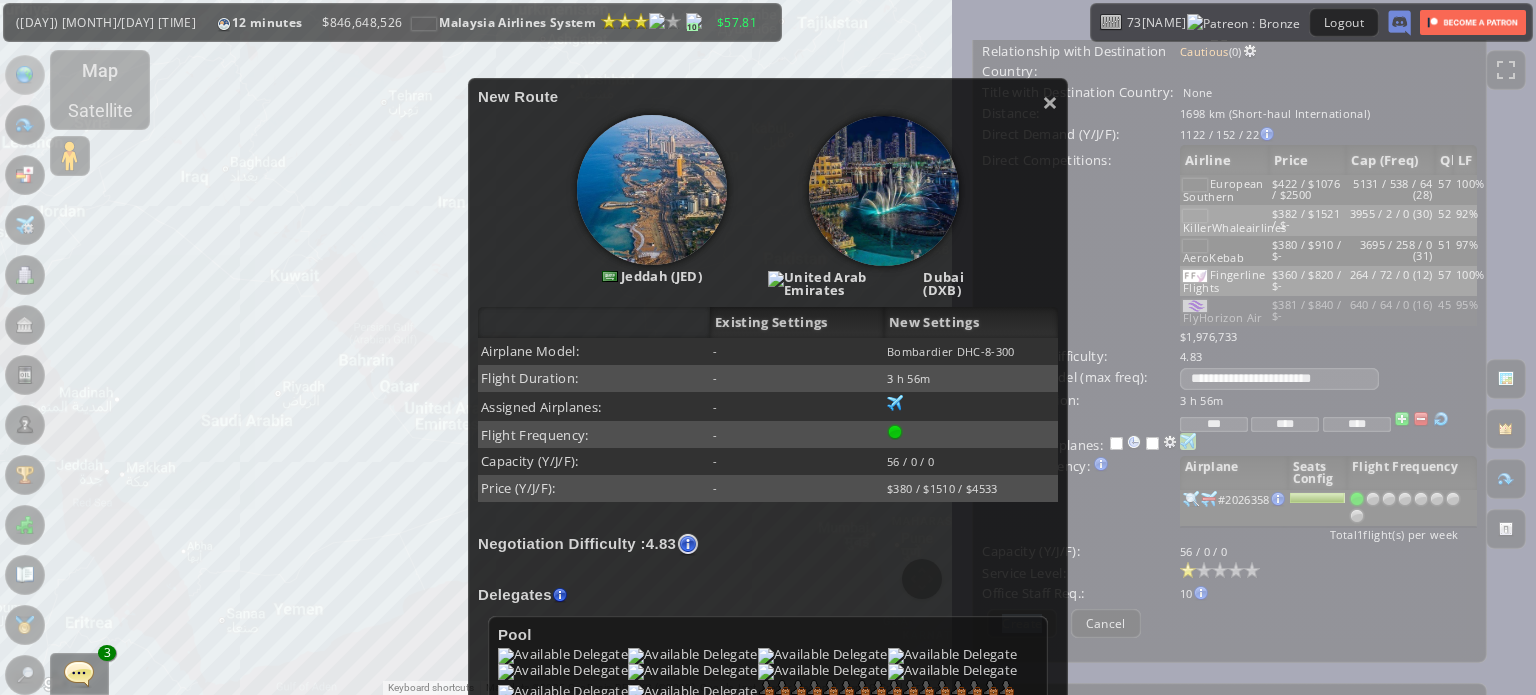 scroll, scrollTop: 355, scrollLeft: 0, axis: vertical 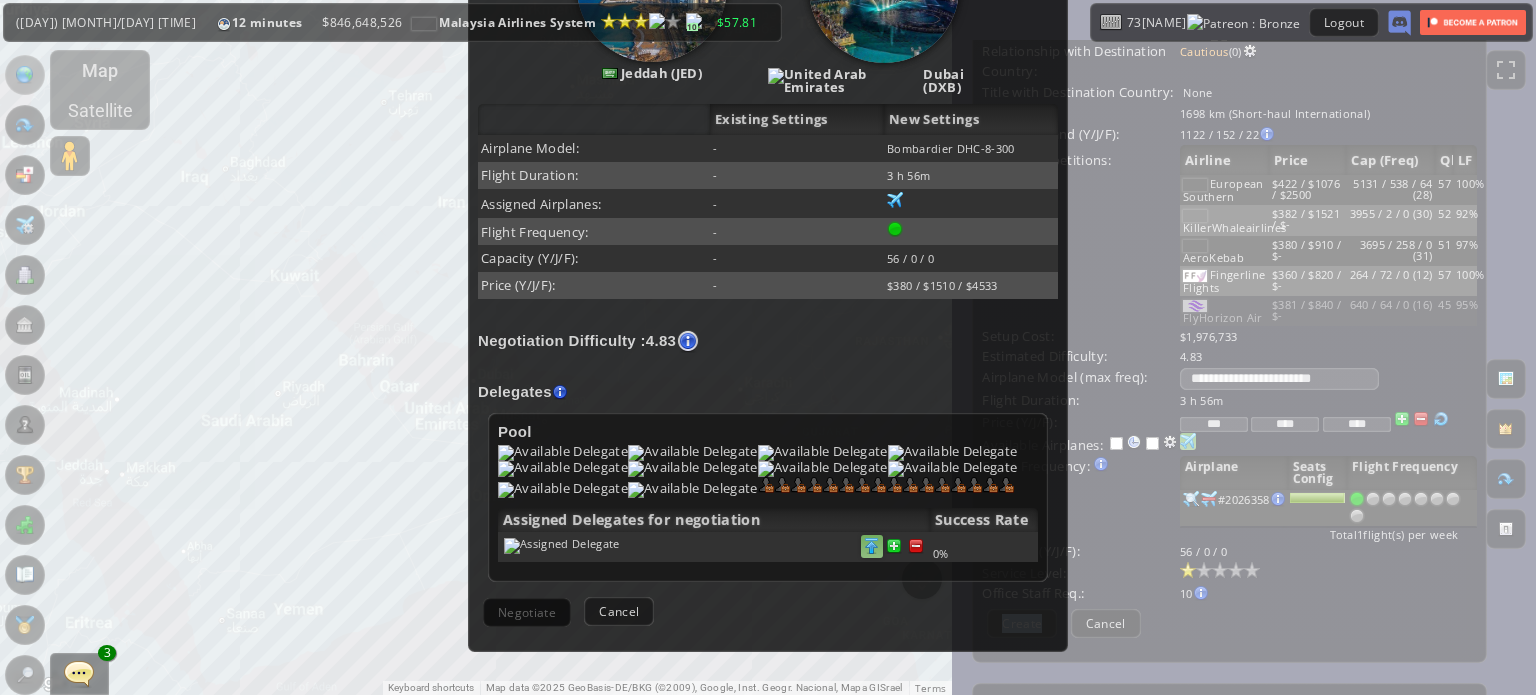 click at bounding box center (916, 546) 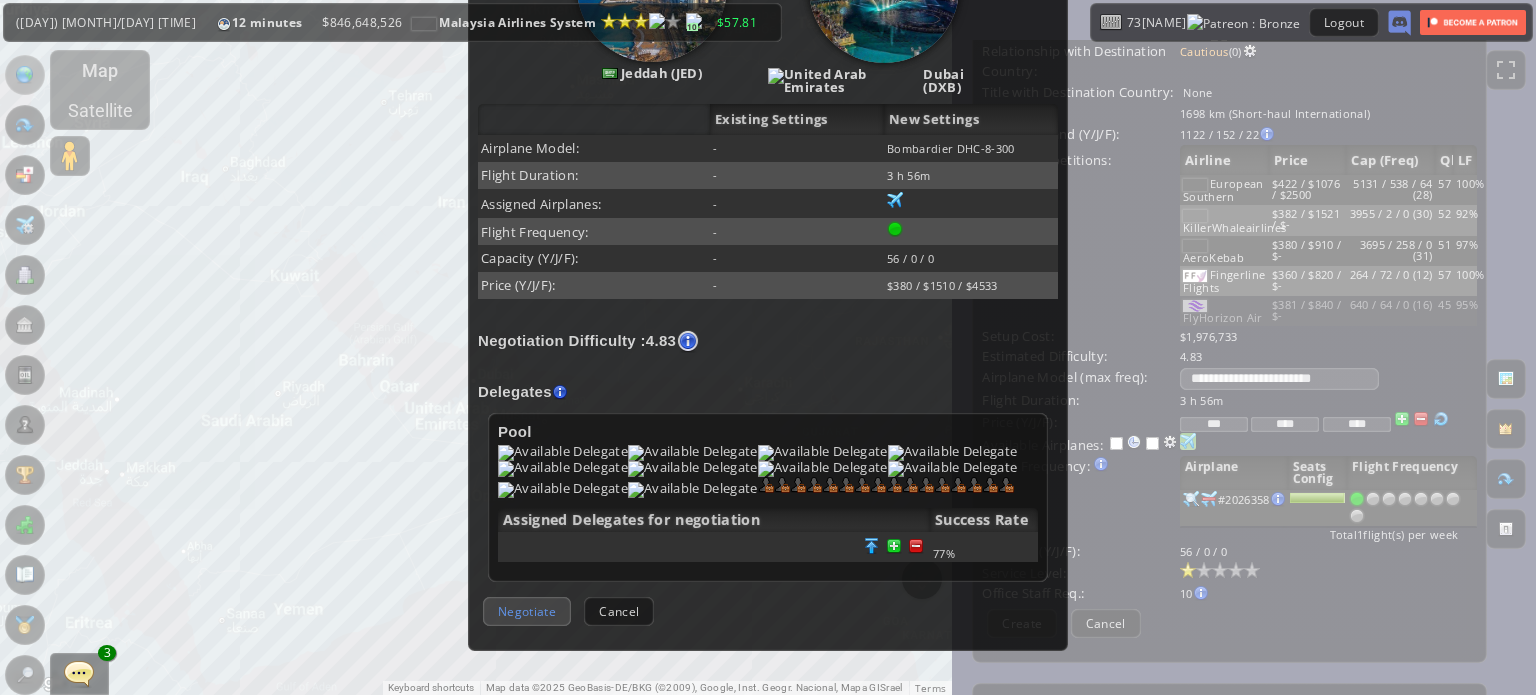 click on "Negotiate" at bounding box center [527, 611] 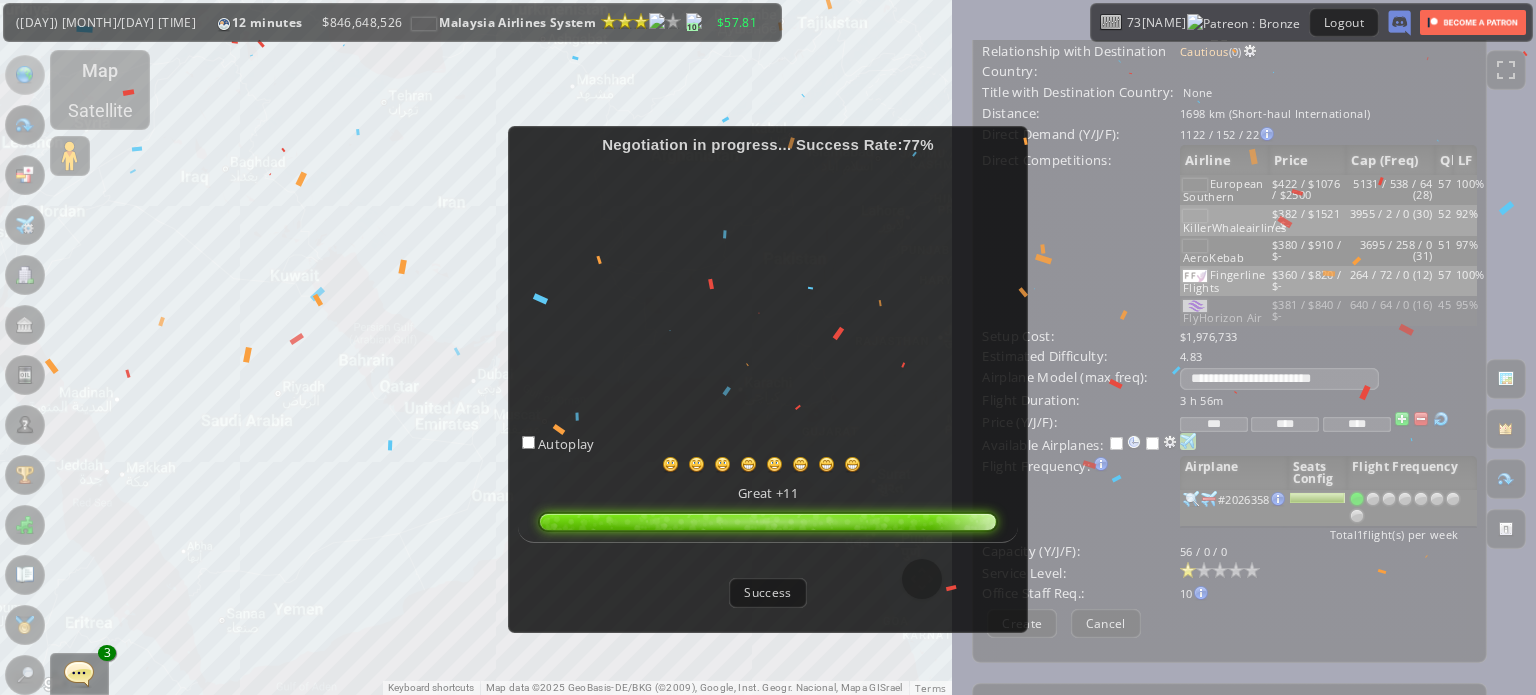 scroll, scrollTop: 106, scrollLeft: 0, axis: vertical 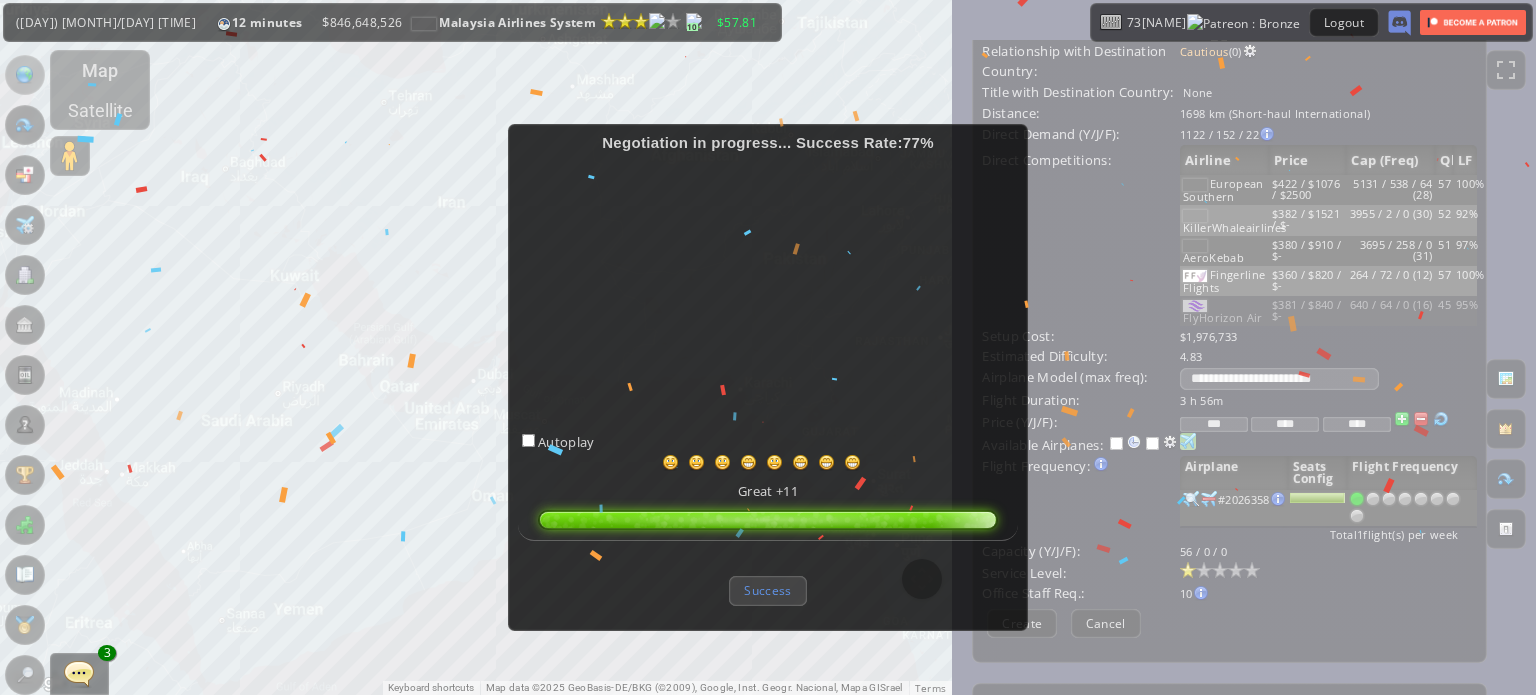 click on "Success" at bounding box center [767, 590] 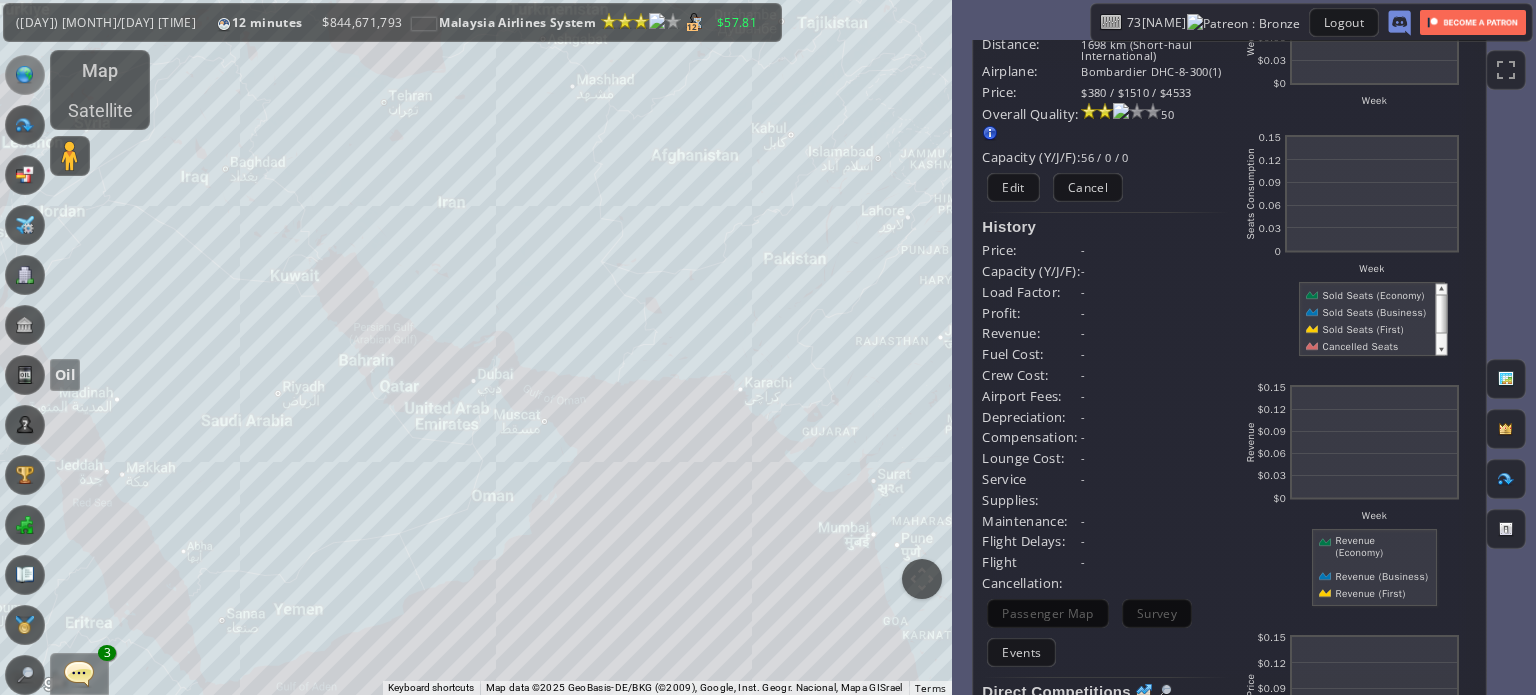 click at bounding box center [25, 375] 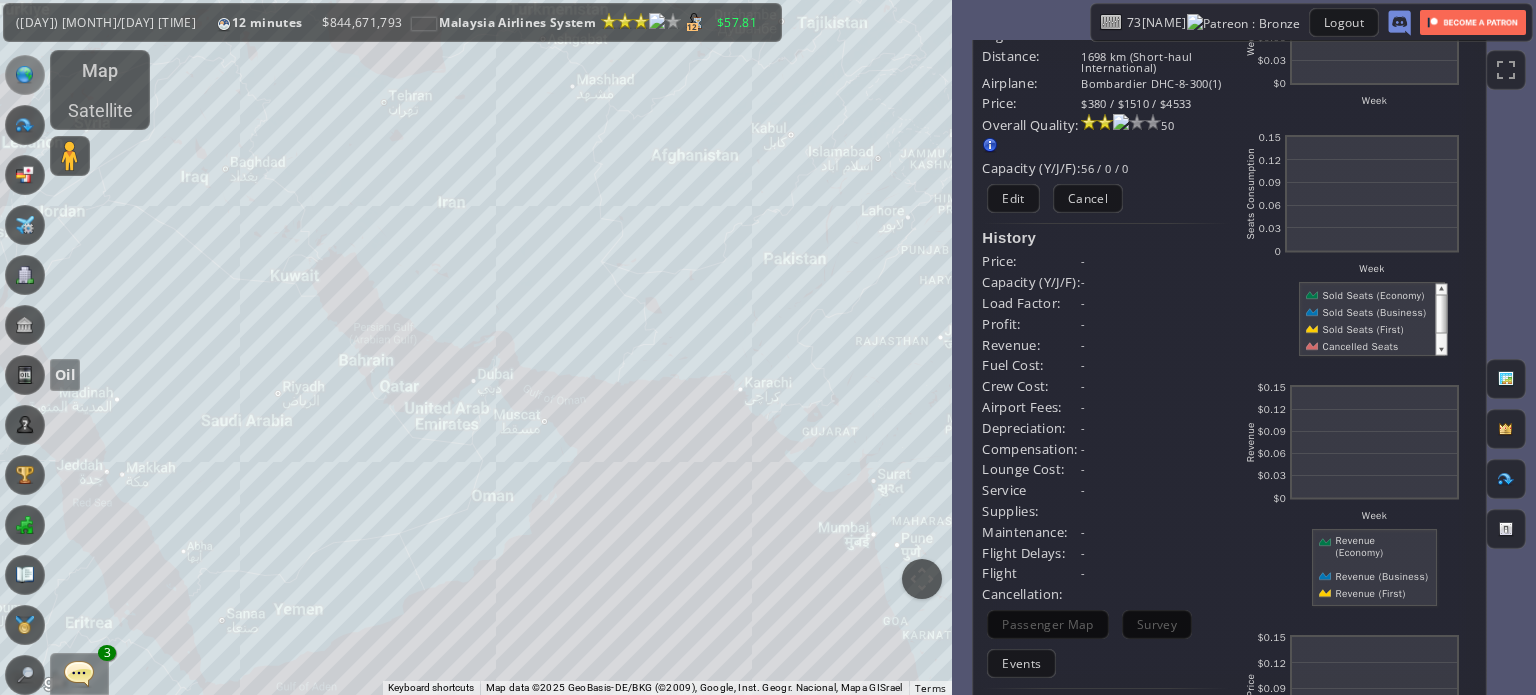 scroll, scrollTop: 0, scrollLeft: 0, axis: both 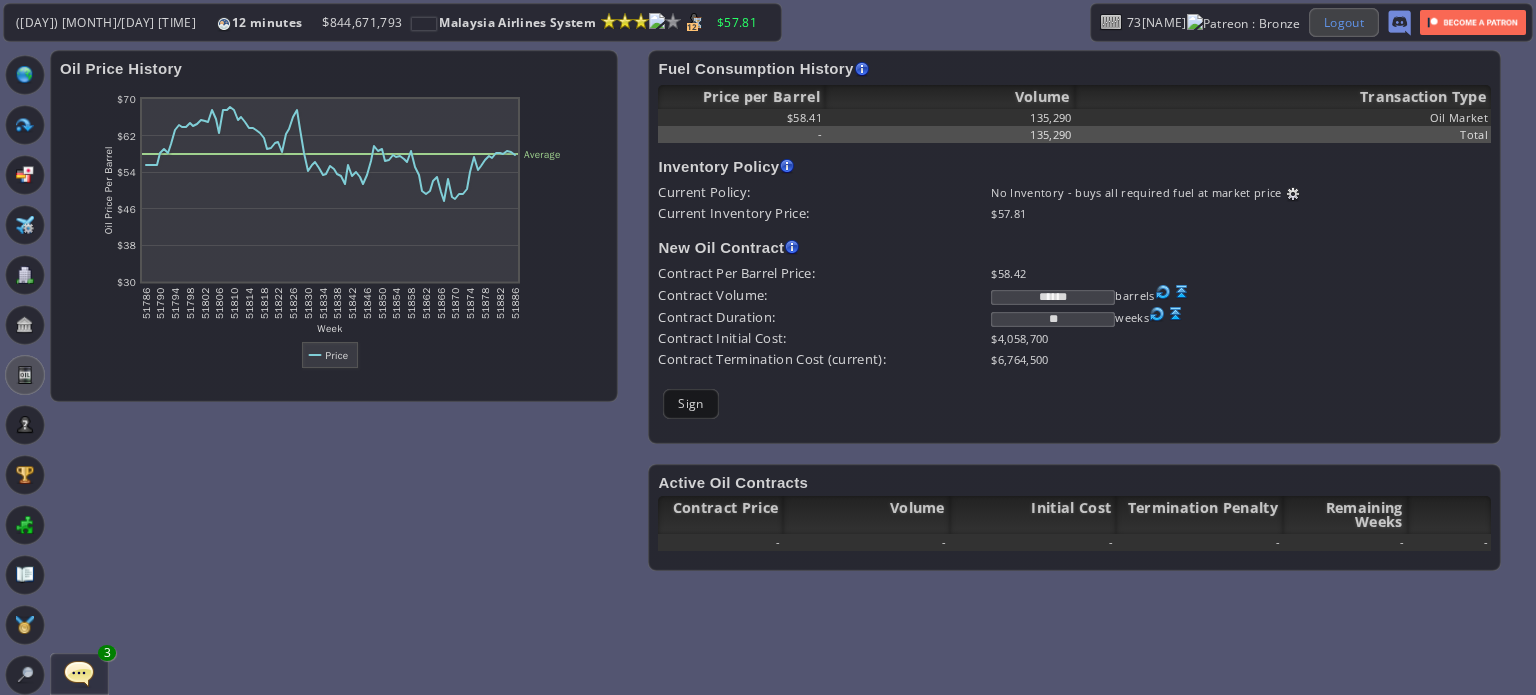 click on "Logout" at bounding box center [1344, 22] 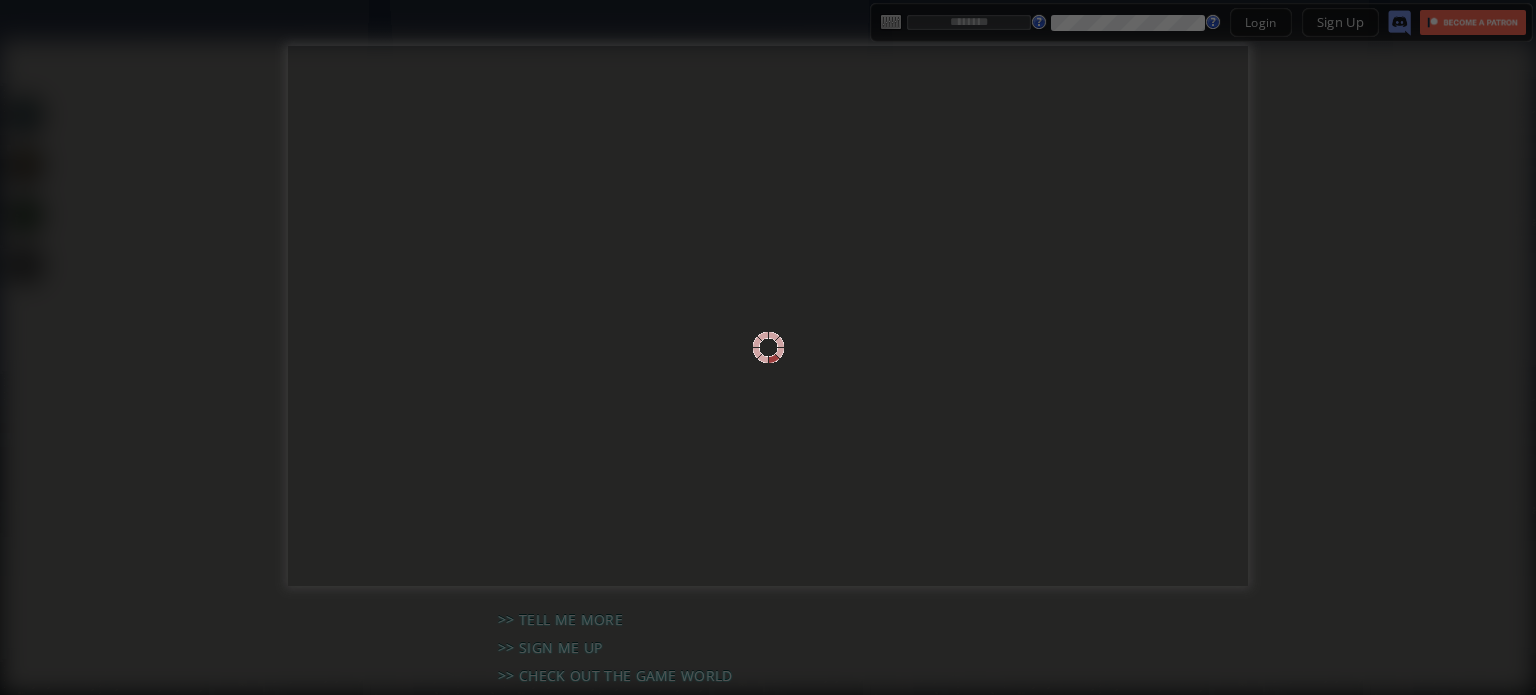scroll, scrollTop: 0, scrollLeft: 0, axis: both 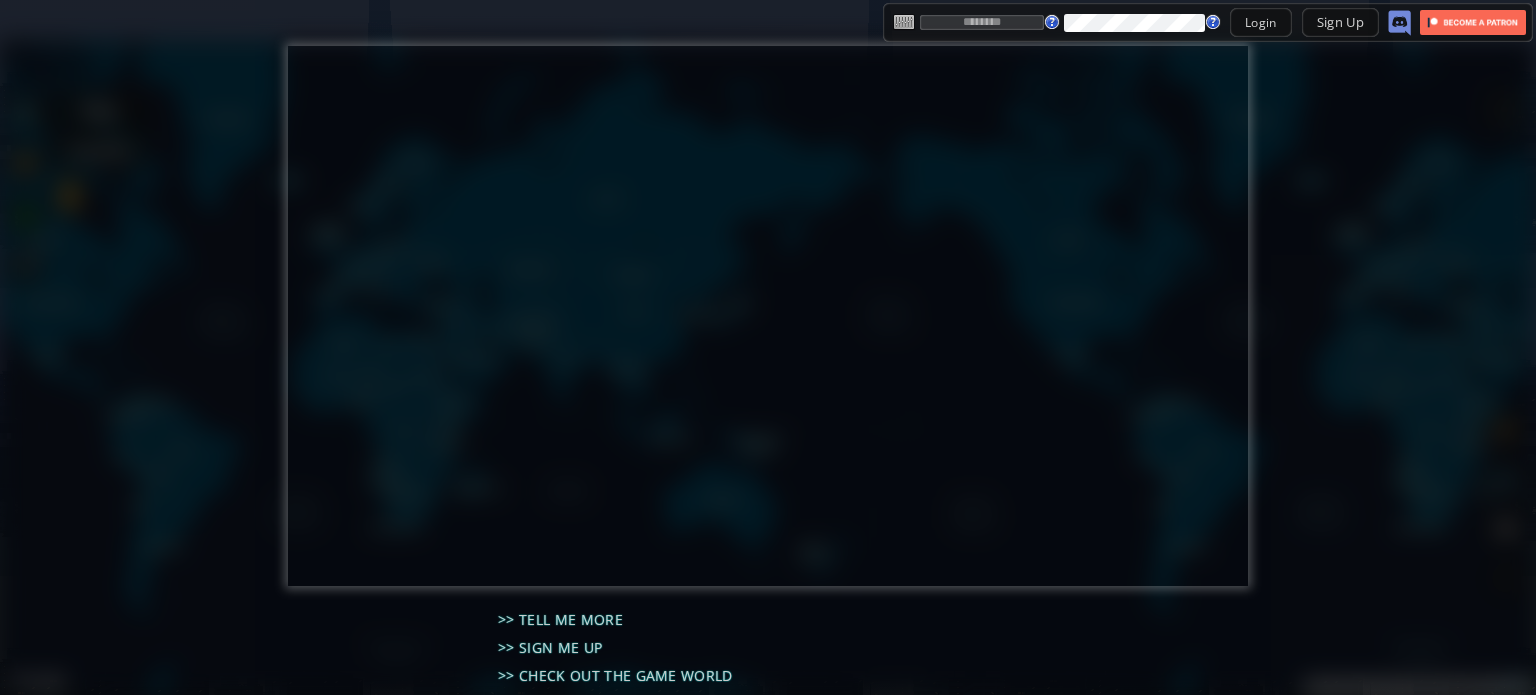 click at bounding box center (982, 22) 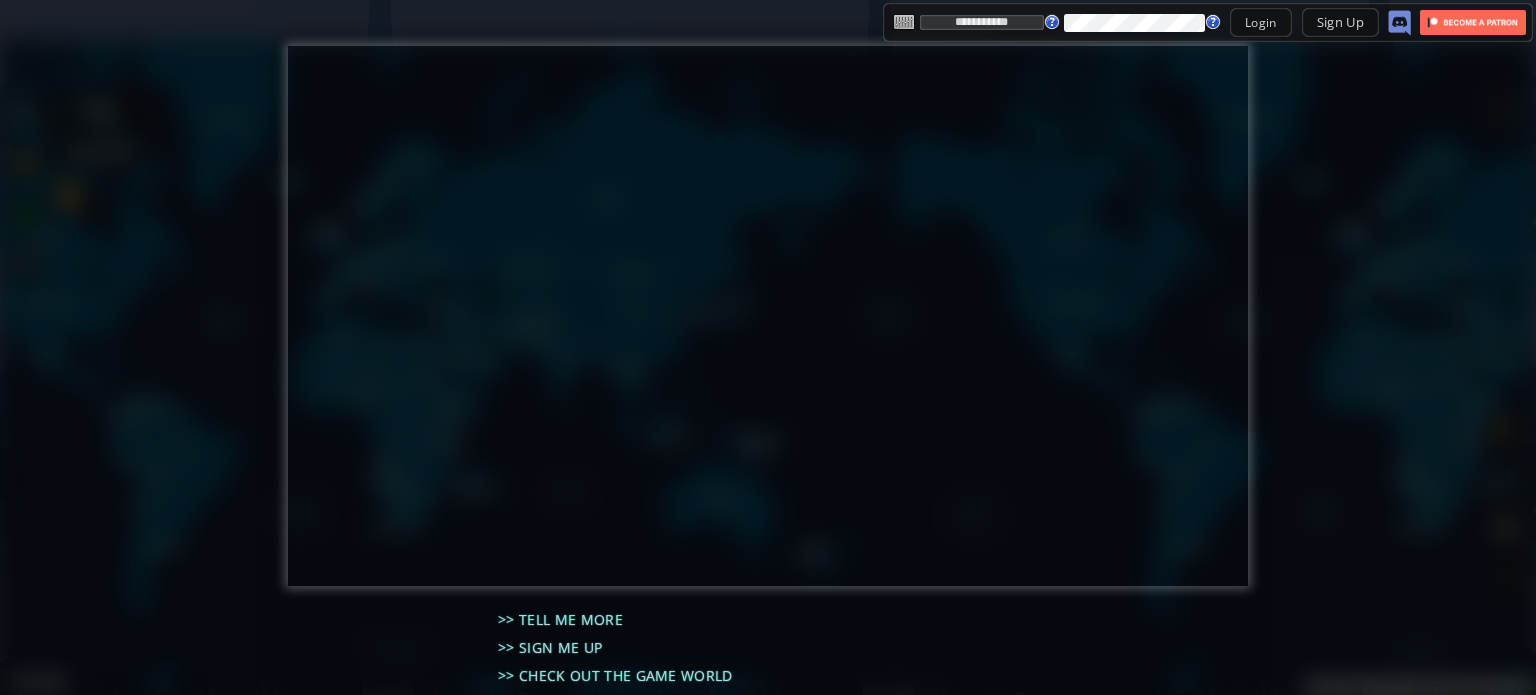type on "**********" 